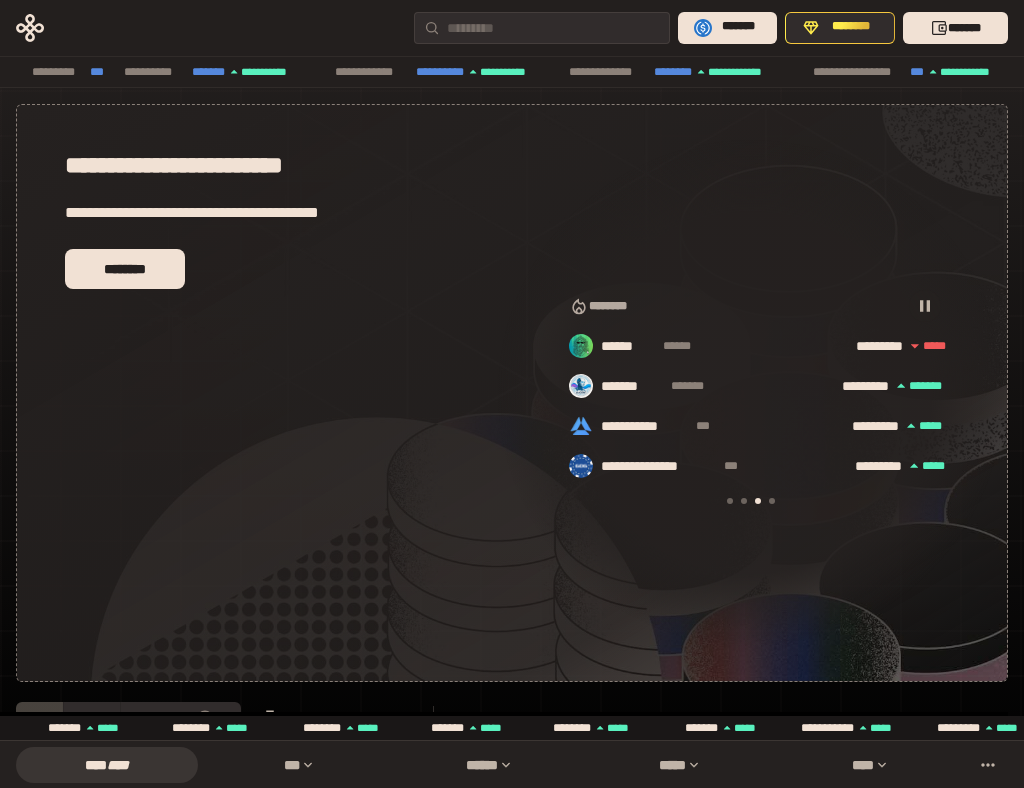 scroll, scrollTop: 200, scrollLeft: 0, axis: vertical 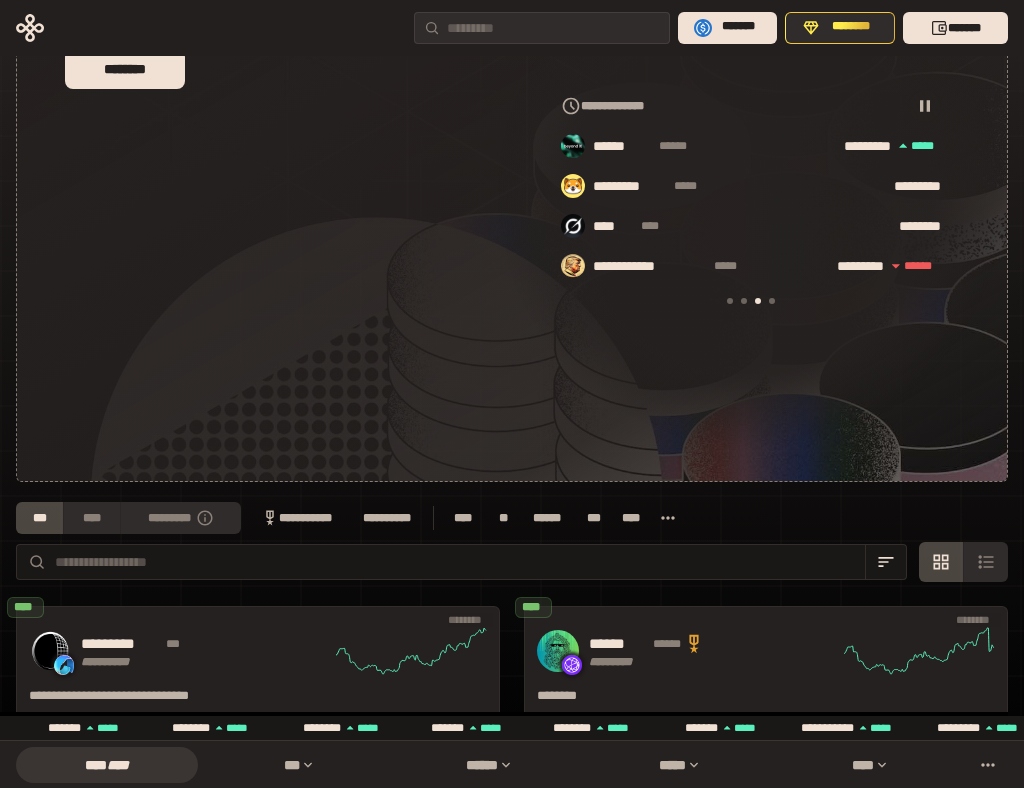 click on "**********" at bounding box center (512, 1276) 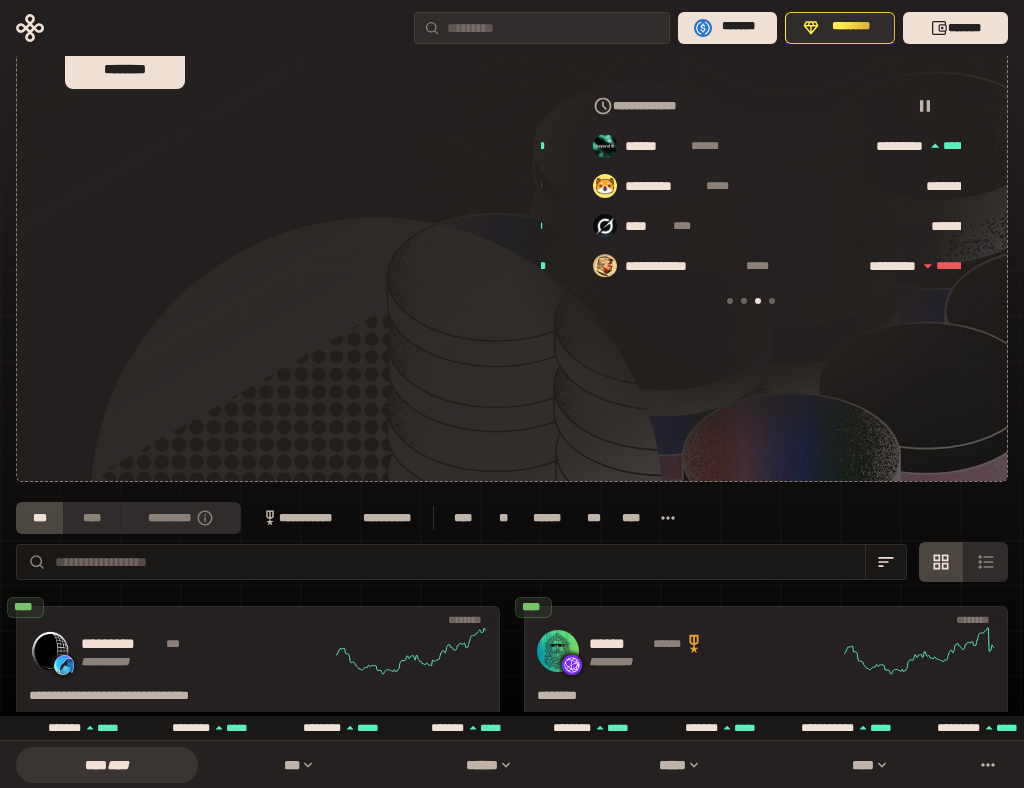 scroll, scrollTop: 0, scrollLeft: 856, axis: horizontal 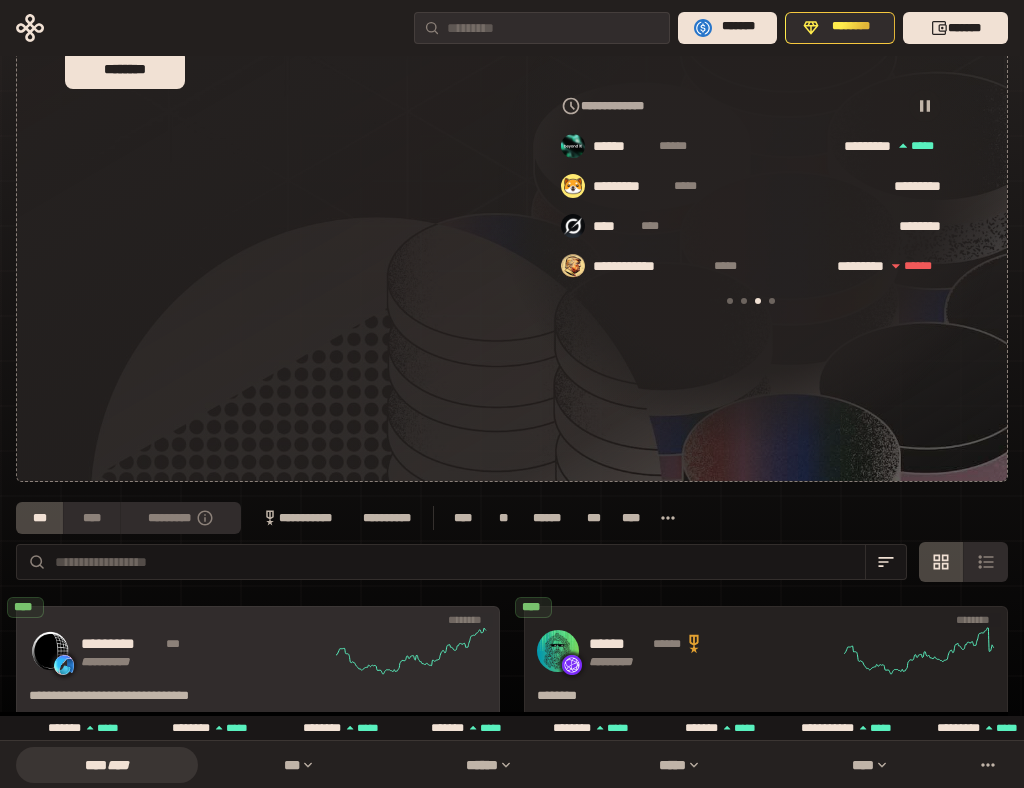 click on "**********" at bounding box center (258, 651) 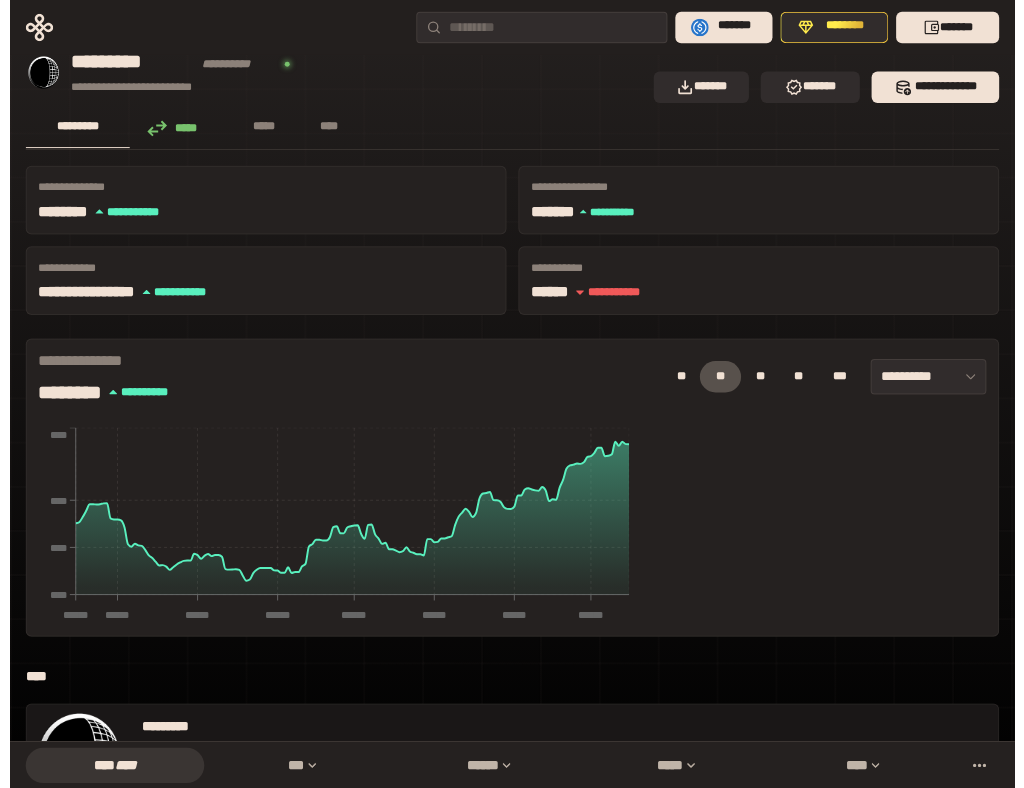 scroll, scrollTop: 0, scrollLeft: 0, axis: both 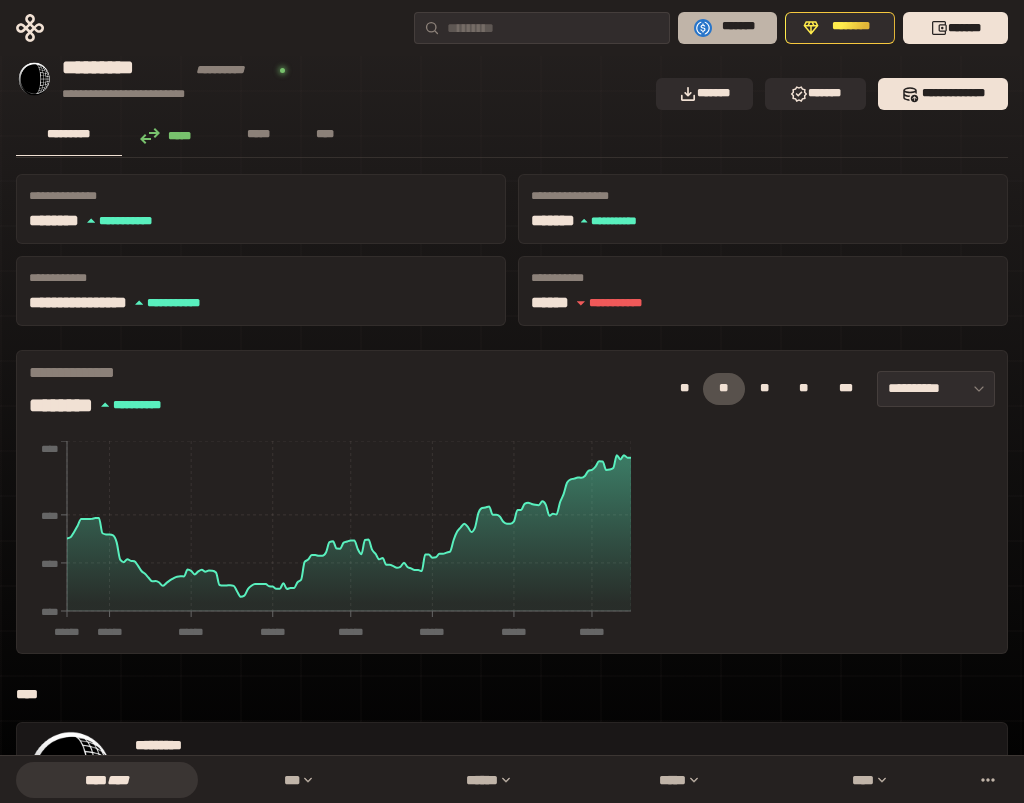 click on "*******" at bounding box center [738, 27] 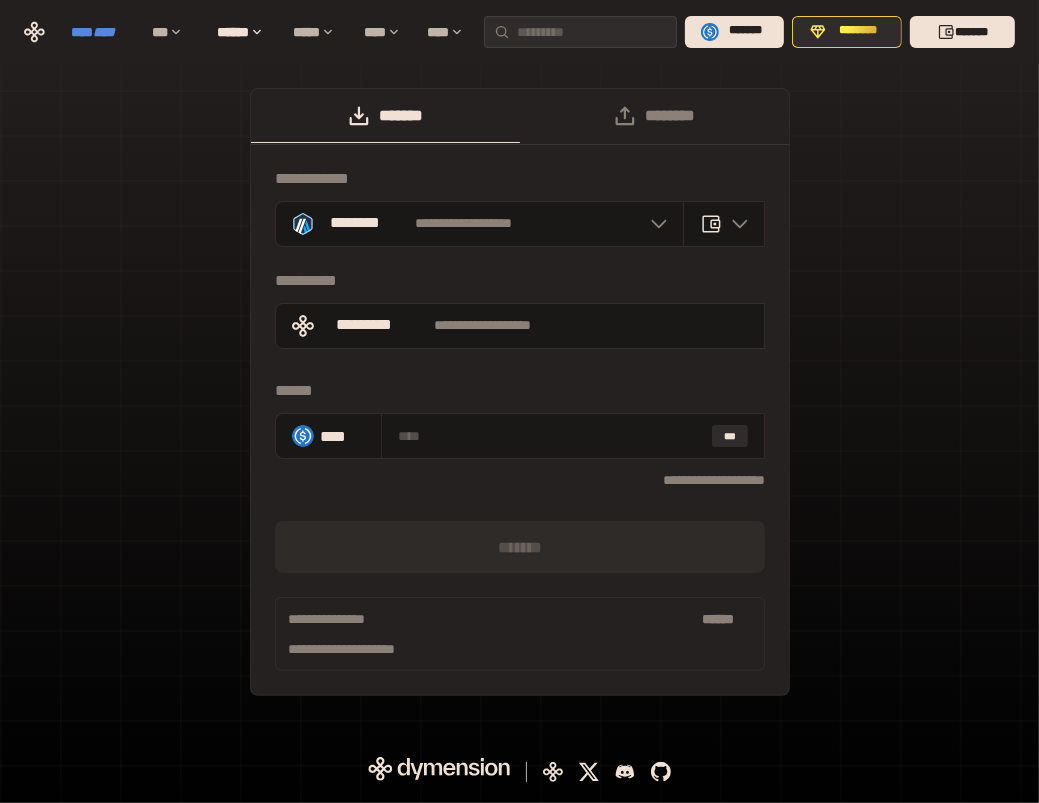 click on "**** ****" at bounding box center [102, 32] 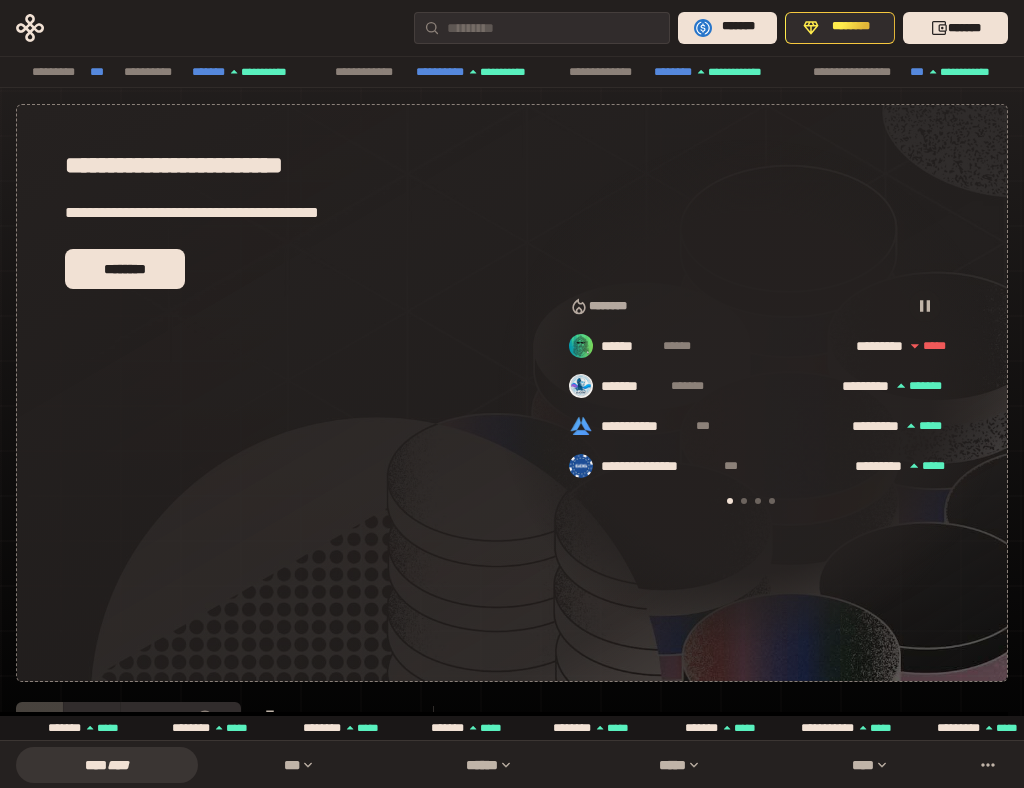 scroll, scrollTop: 0, scrollLeft: 16, axis: horizontal 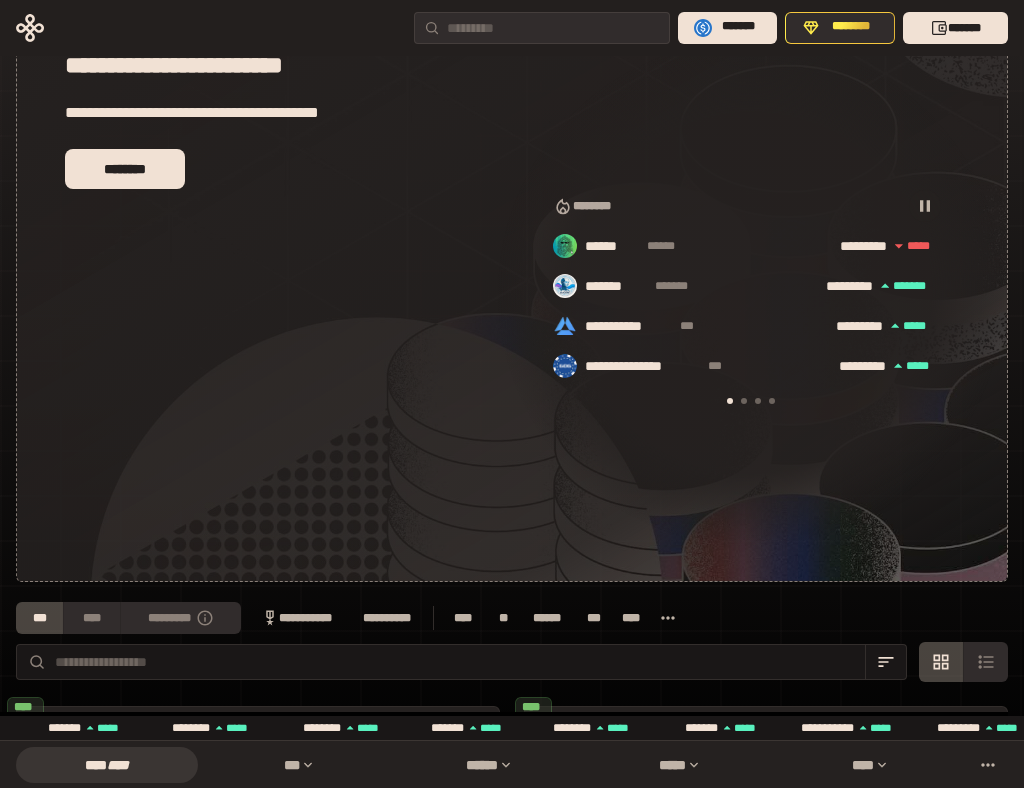click on "**** ****" at bounding box center [0, 0] 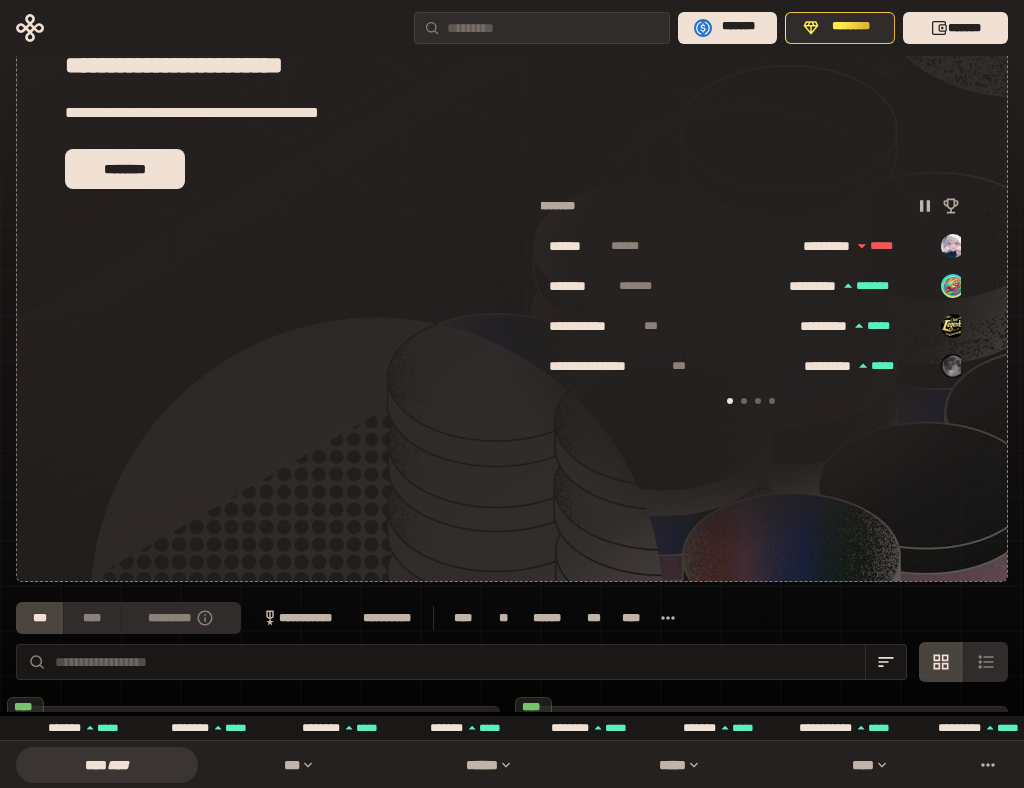 scroll, scrollTop: 0, scrollLeft: 16, axis: horizontal 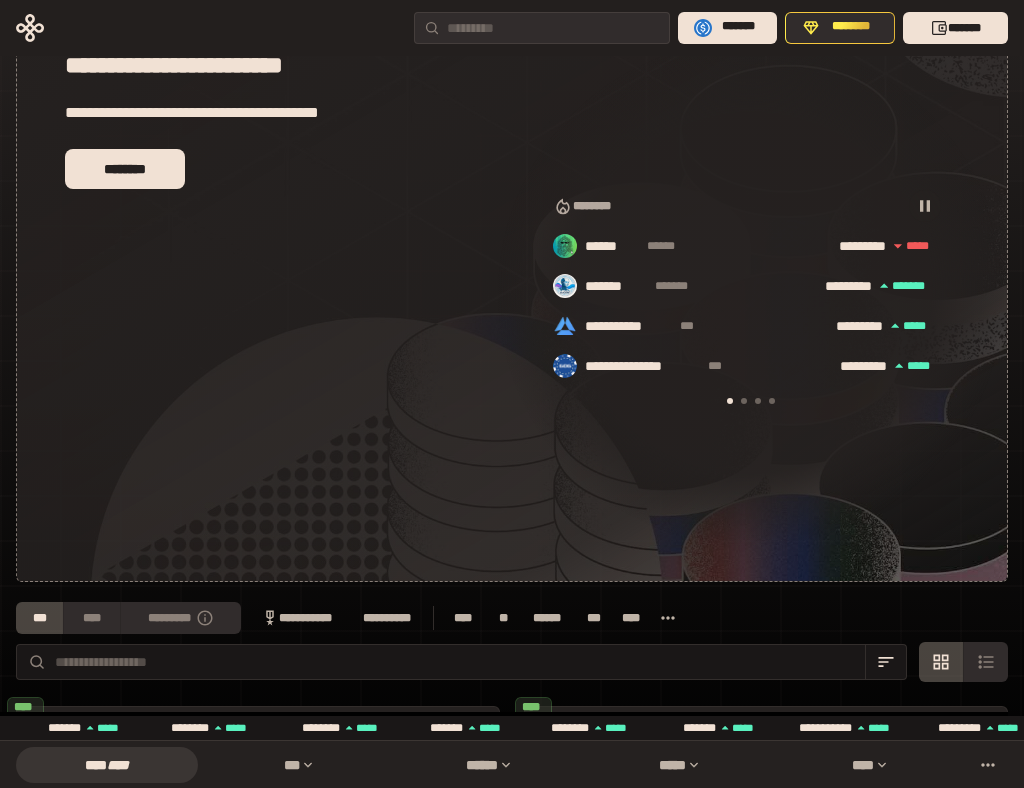 click on "**********" at bounding box center [387, 618] 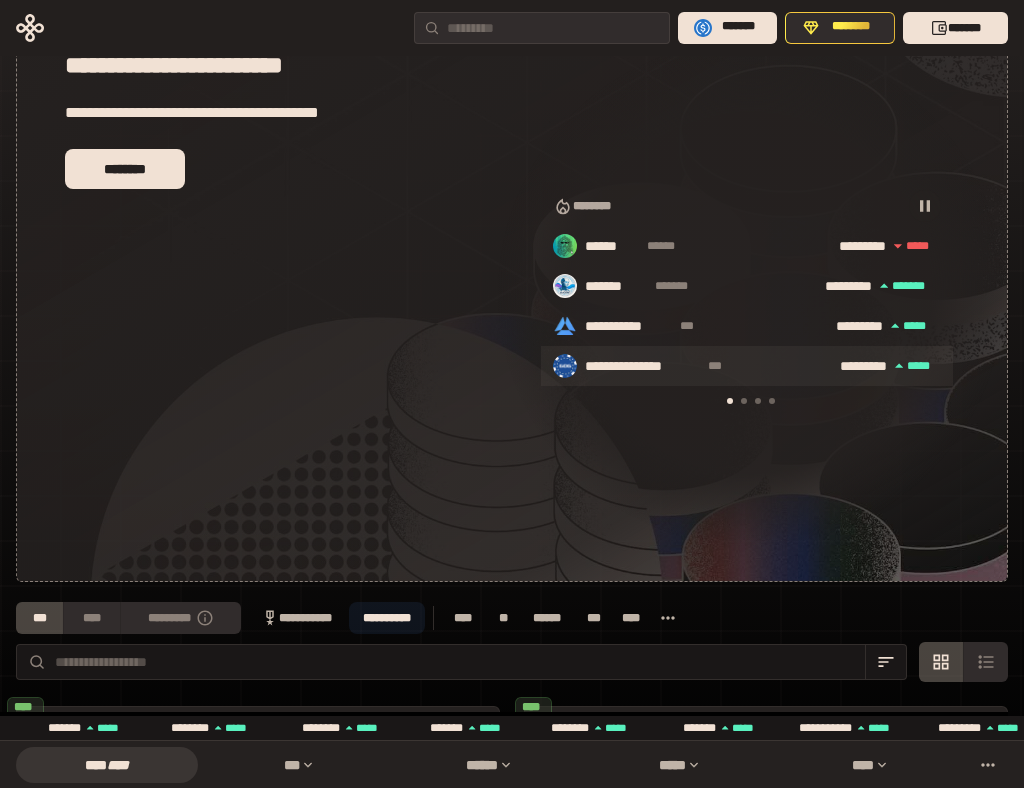 scroll, scrollTop: 0, scrollLeft: 0, axis: both 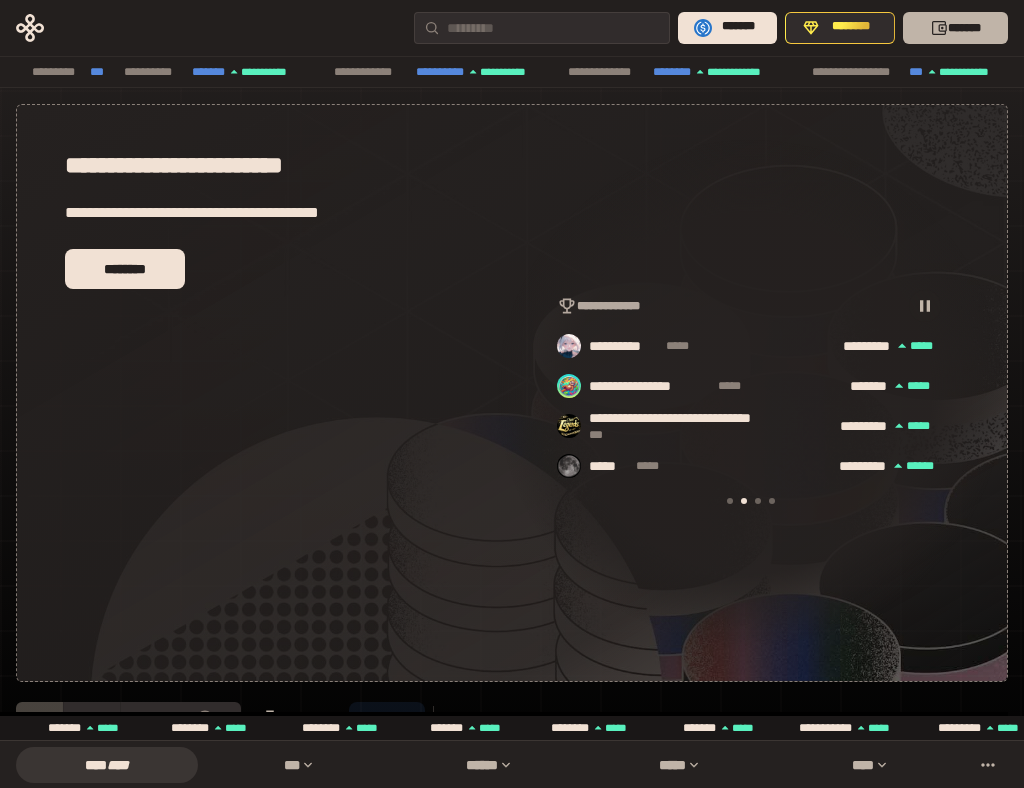 click on "*******" at bounding box center [955, 28] 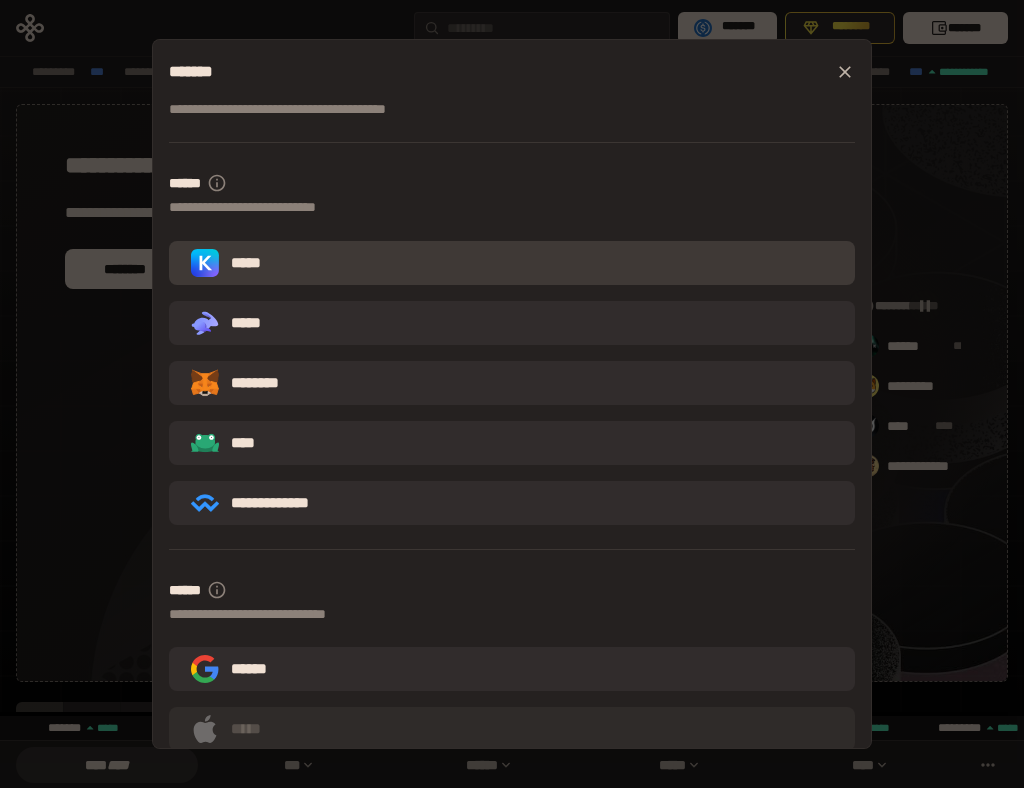 click on "*****" at bounding box center [512, 263] 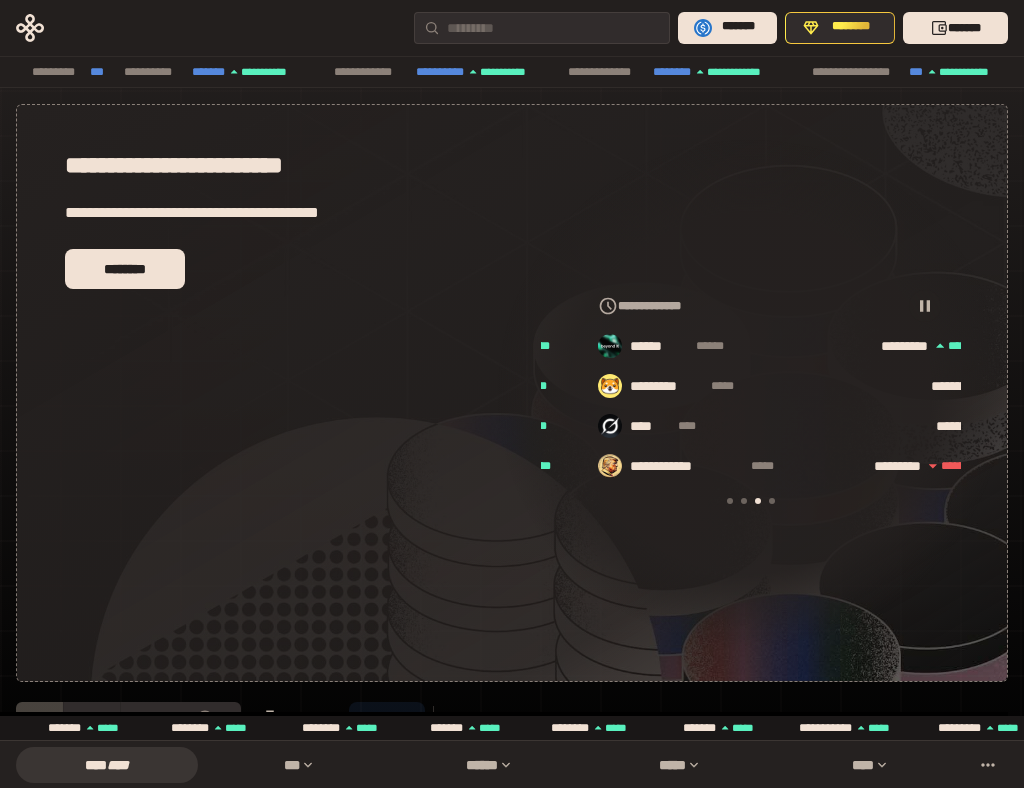 scroll, scrollTop: 0, scrollLeft: 856, axis: horizontal 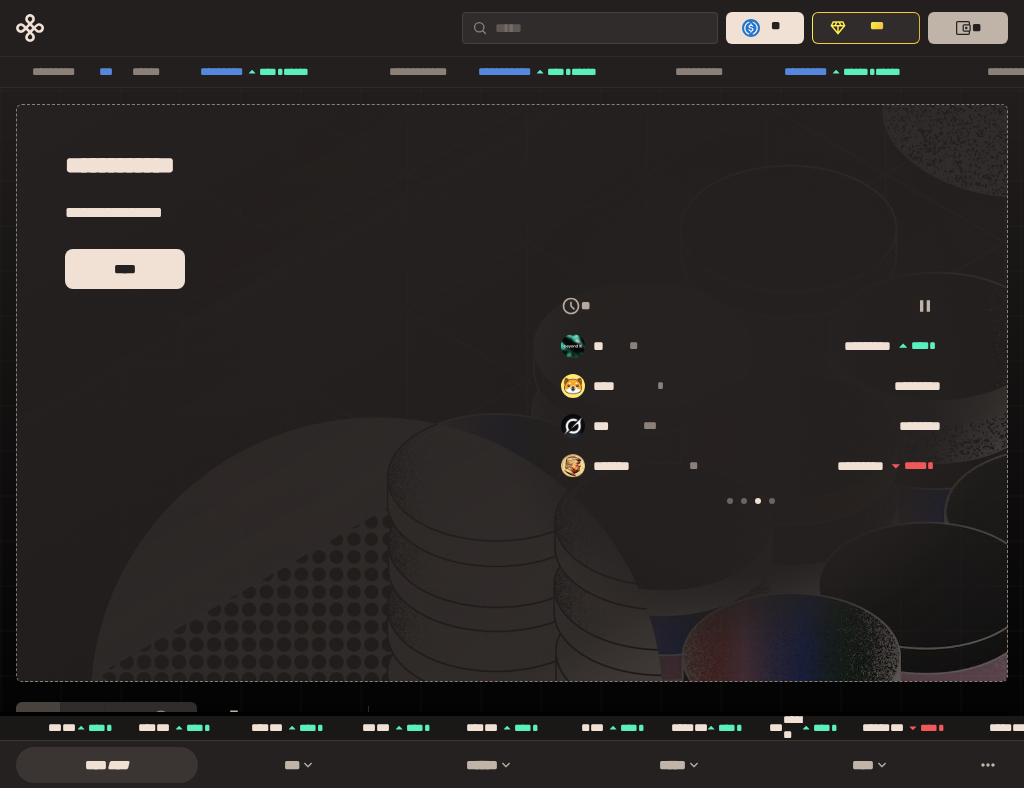 click on "**" at bounding box center (976, 28) 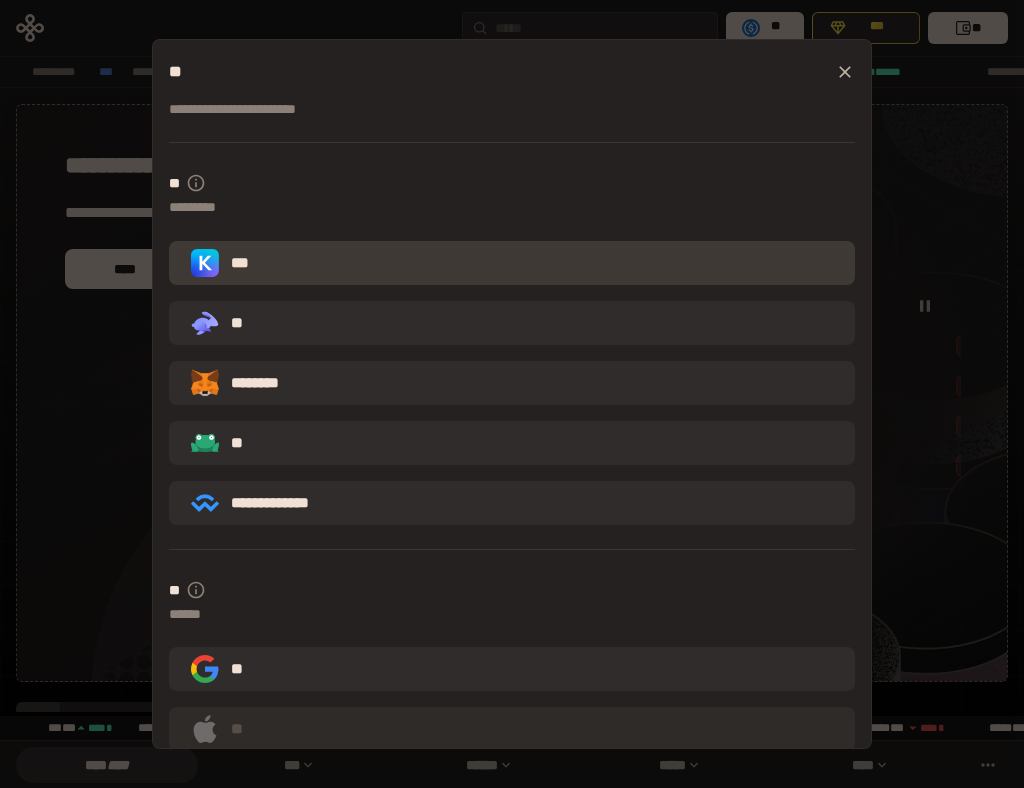 scroll, scrollTop: 0, scrollLeft: 1276, axis: horizontal 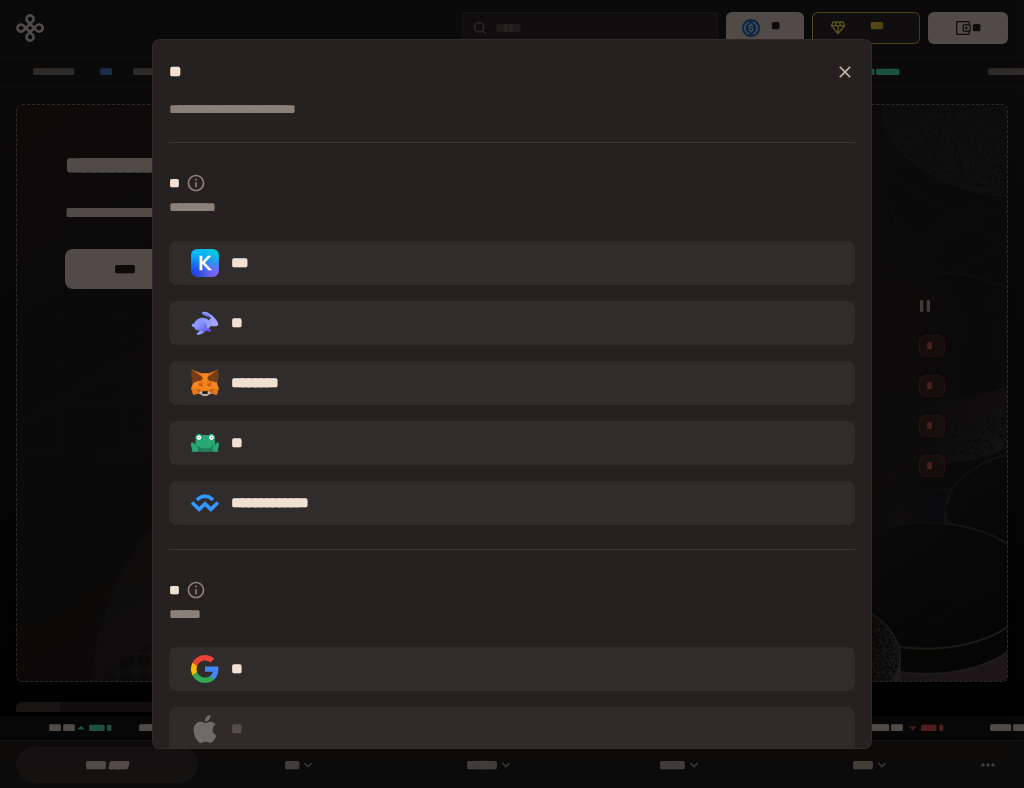 click 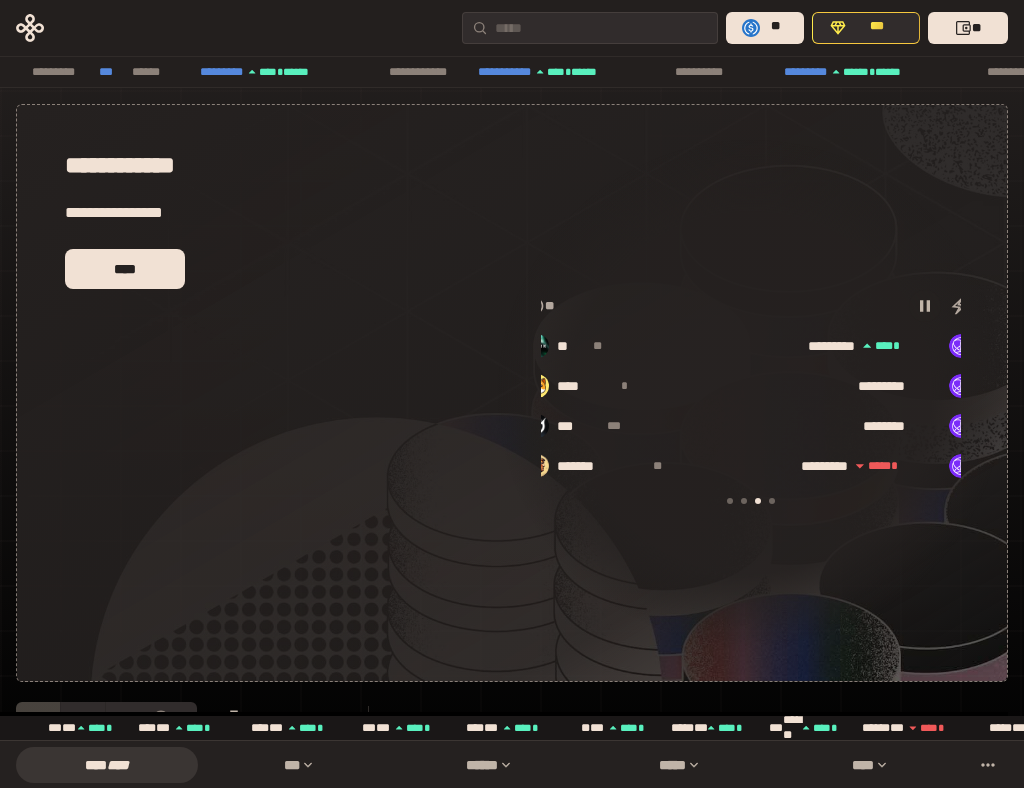 scroll, scrollTop: 0, scrollLeft: 856, axis: horizontal 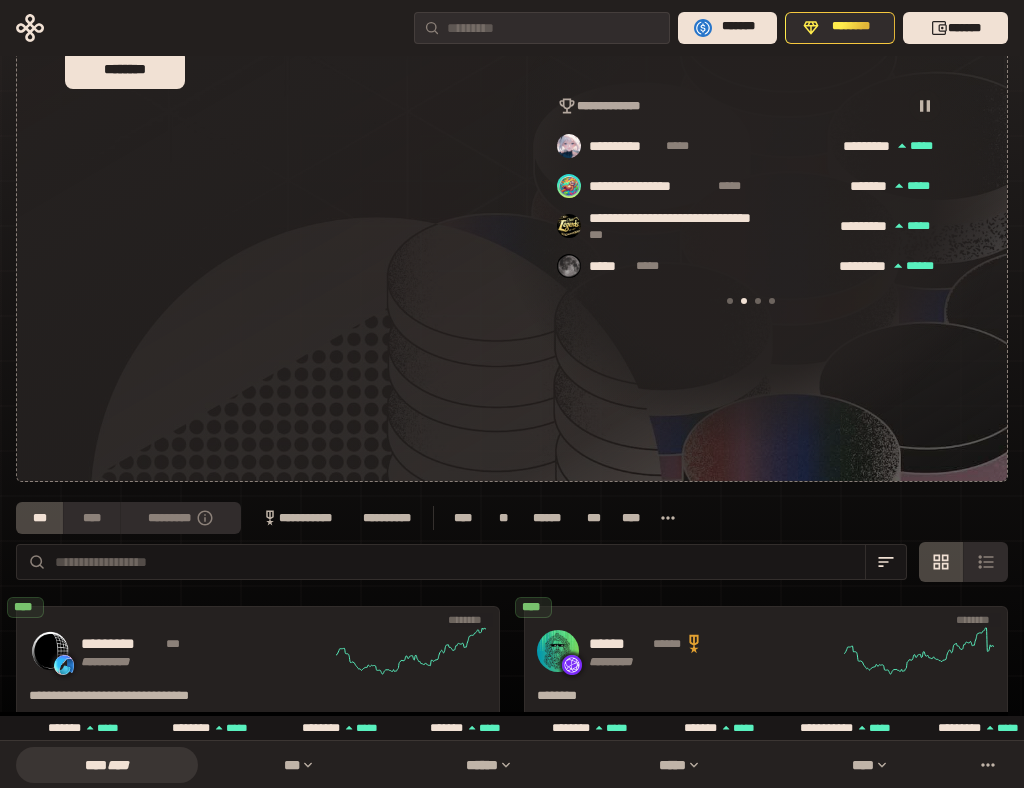 click on "**********" at bounding box center (512, 1639) 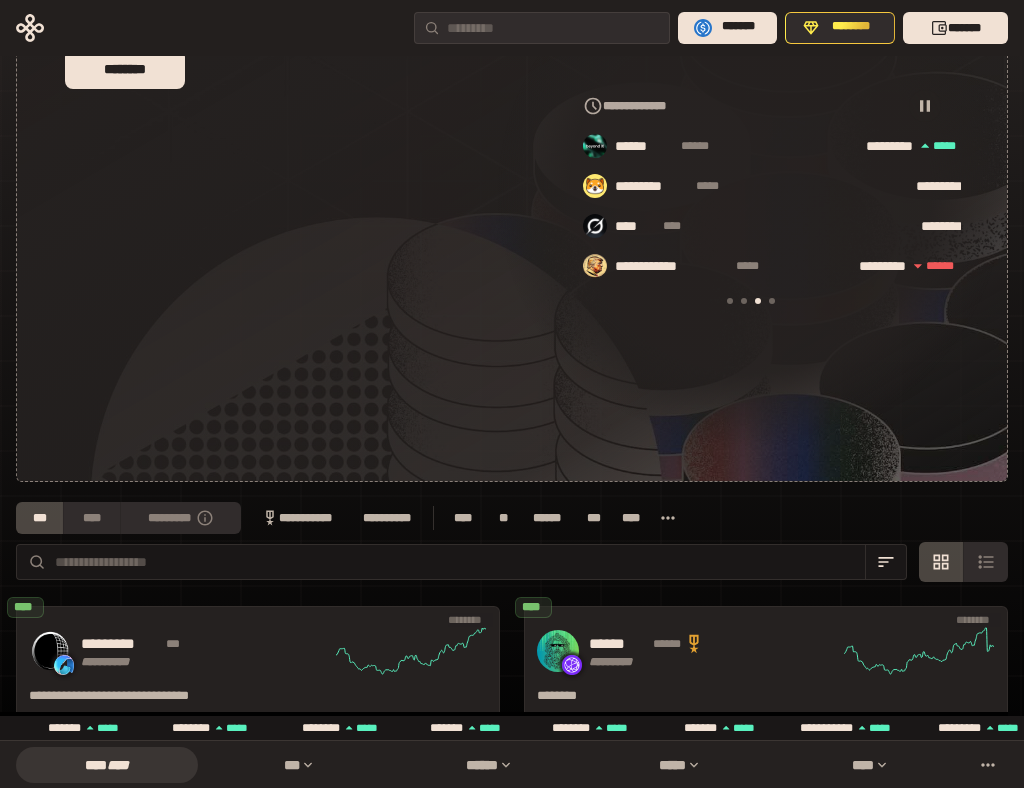 scroll, scrollTop: 0, scrollLeft: 856, axis: horizontal 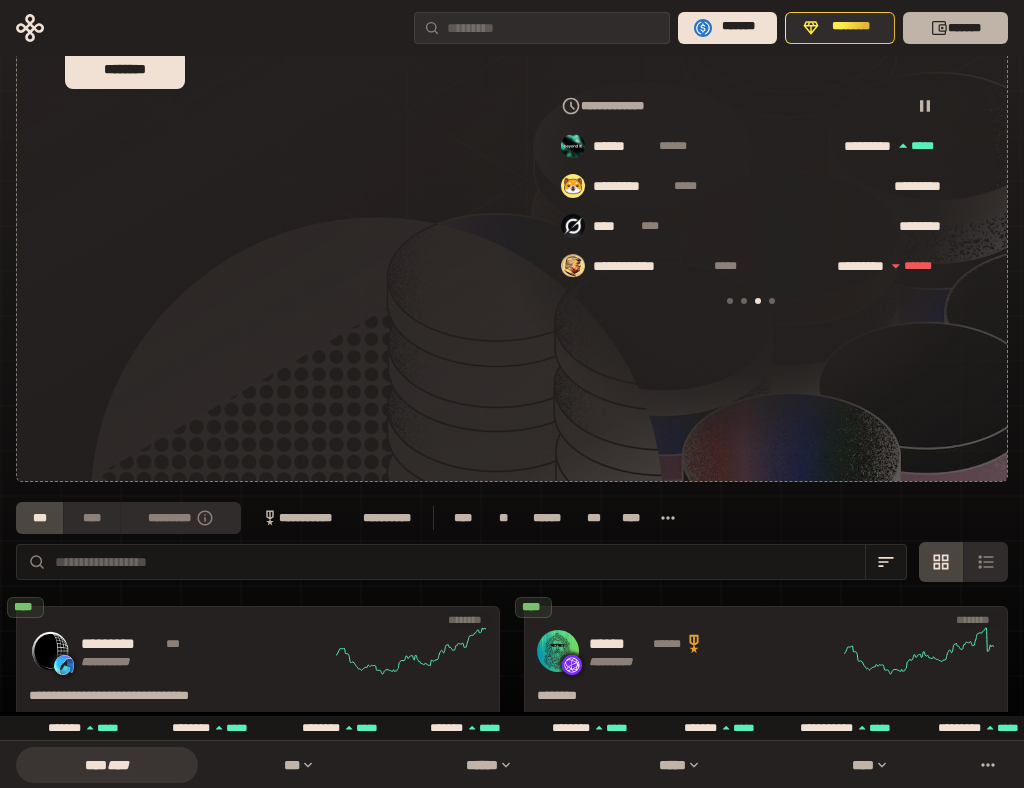 click on "*******" at bounding box center [955, 28] 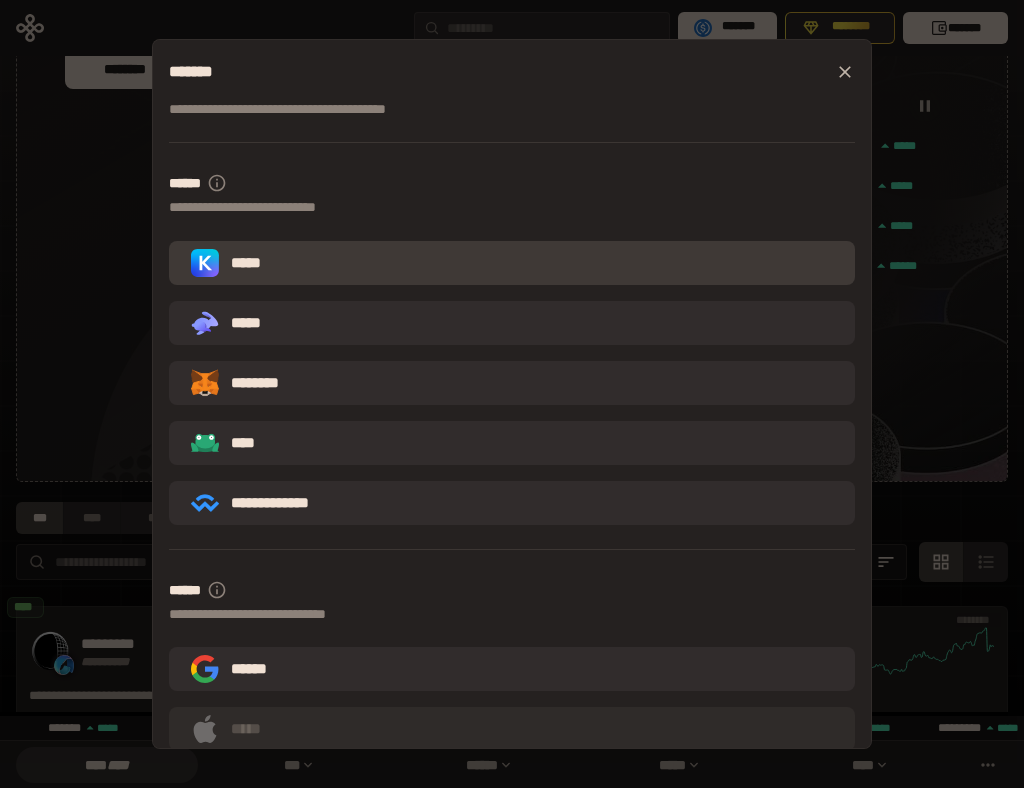 scroll, scrollTop: 0, scrollLeft: 436, axis: horizontal 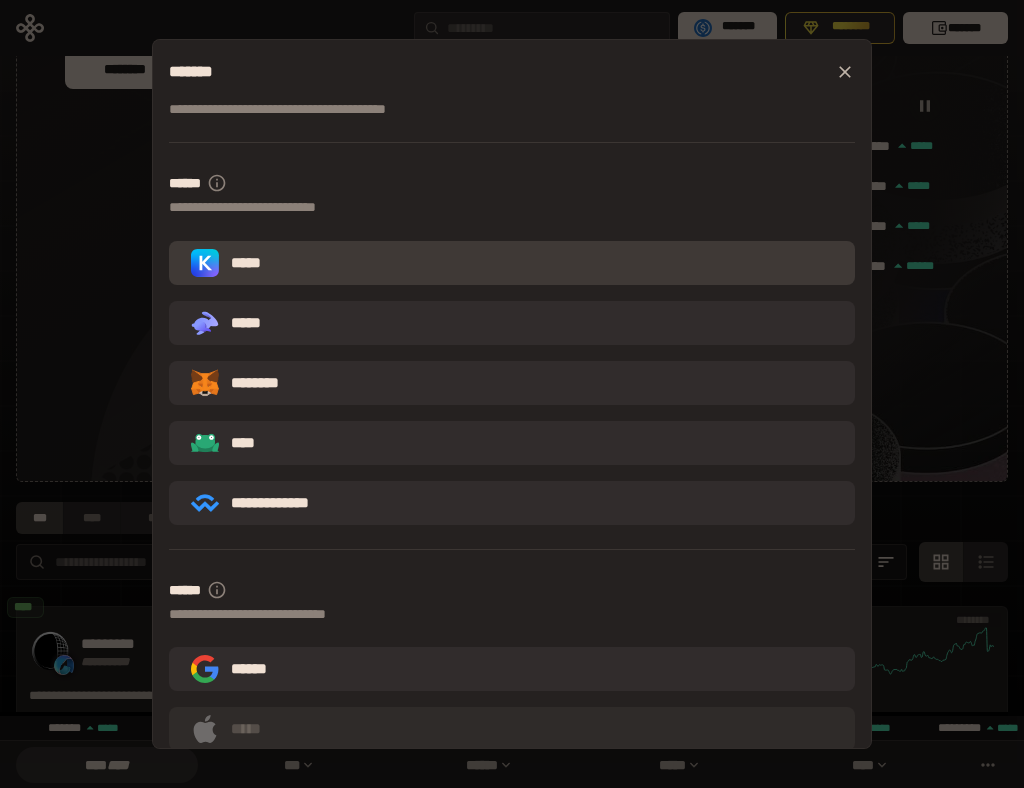 click on "*****" at bounding box center (512, 263) 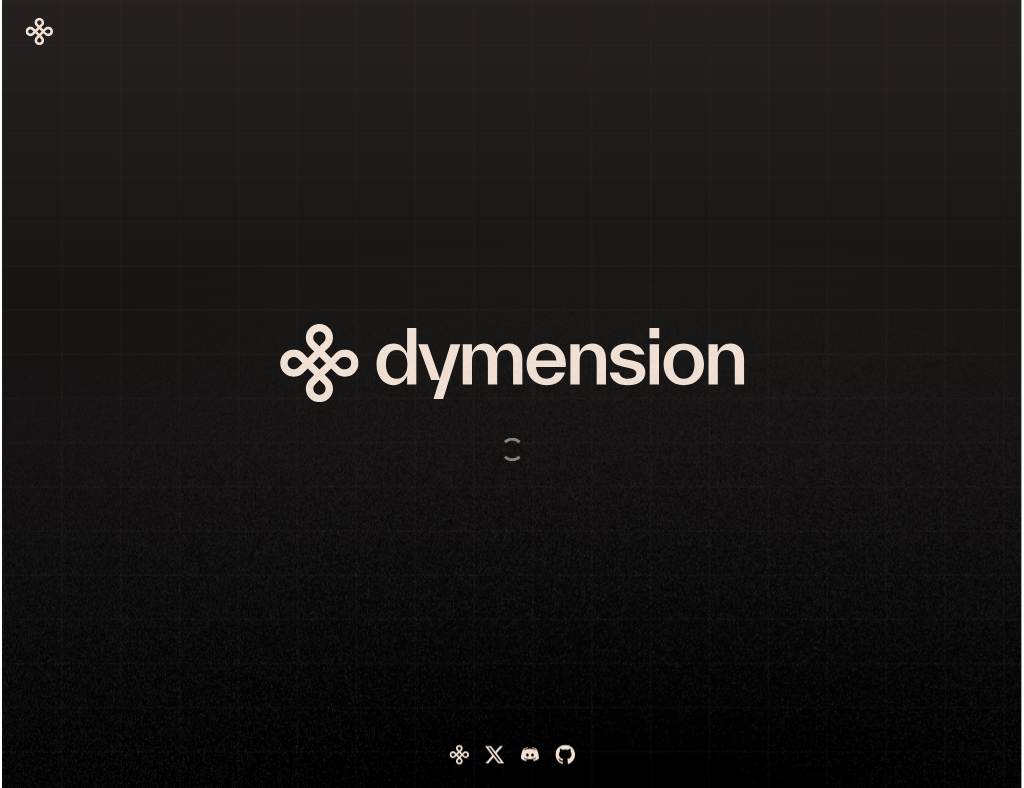 scroll, scrollTop: 0, scrollLeft: 0, axis: both 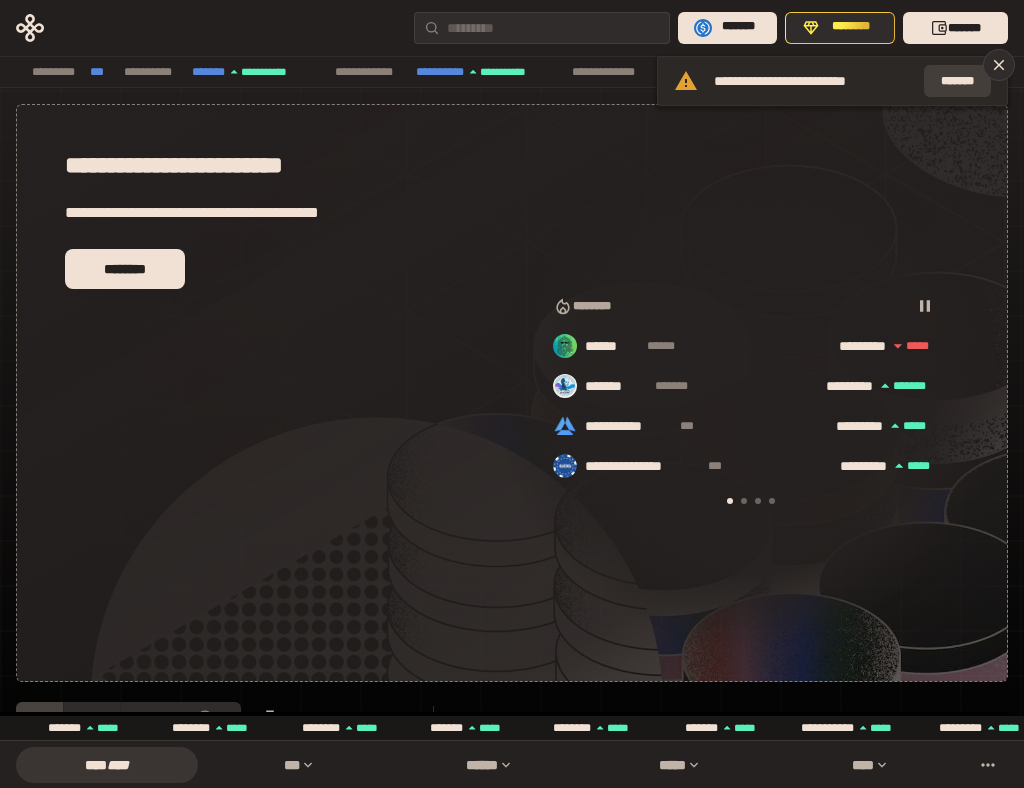 click on "*******" at bounding box center (957, 81) 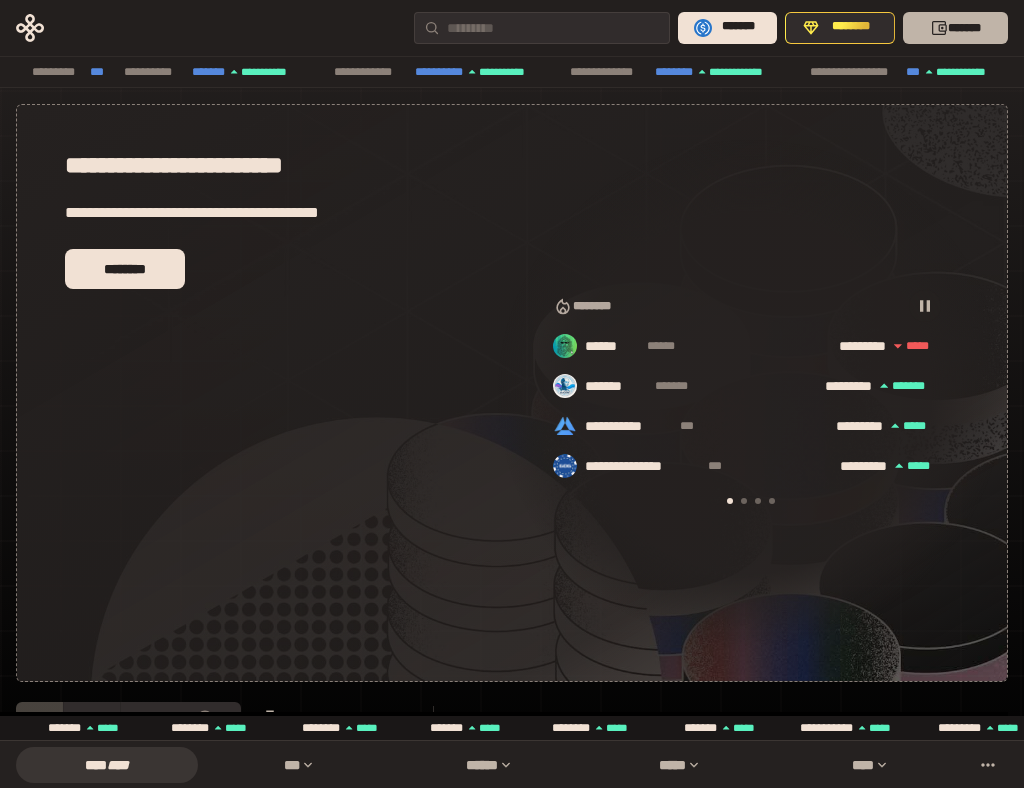 click on "*******" at bounding box center (955, 28) 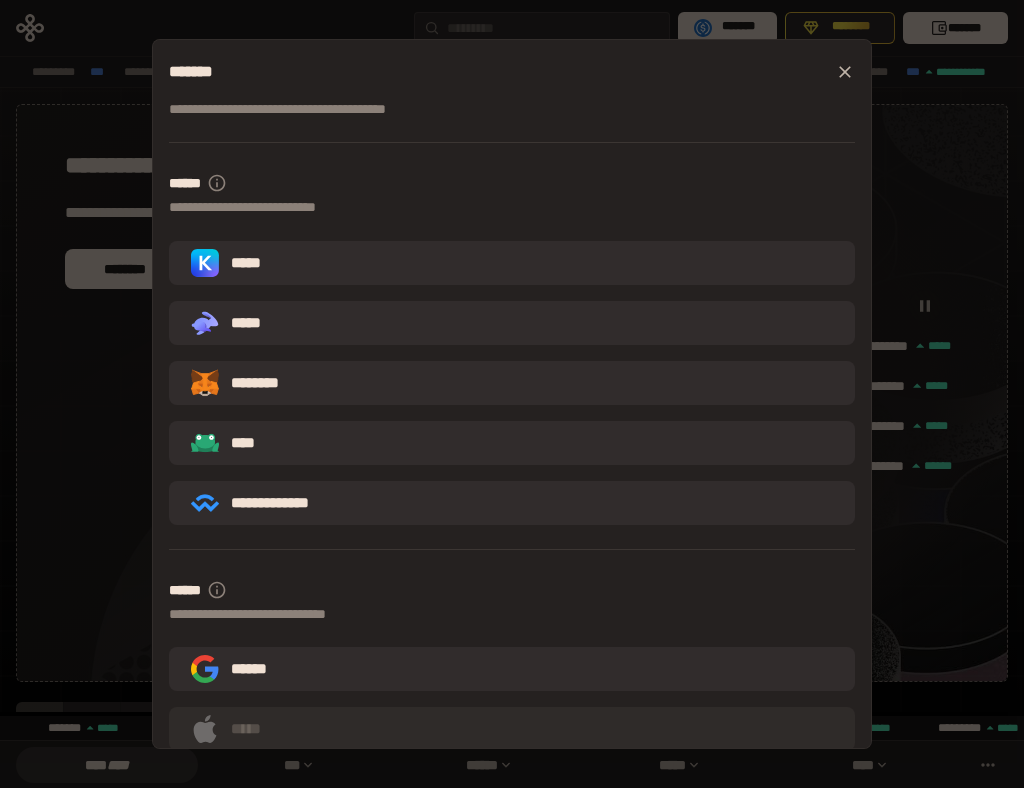 scroll, scrollTop: 0, scrollLeft: 436, axis: horizontal 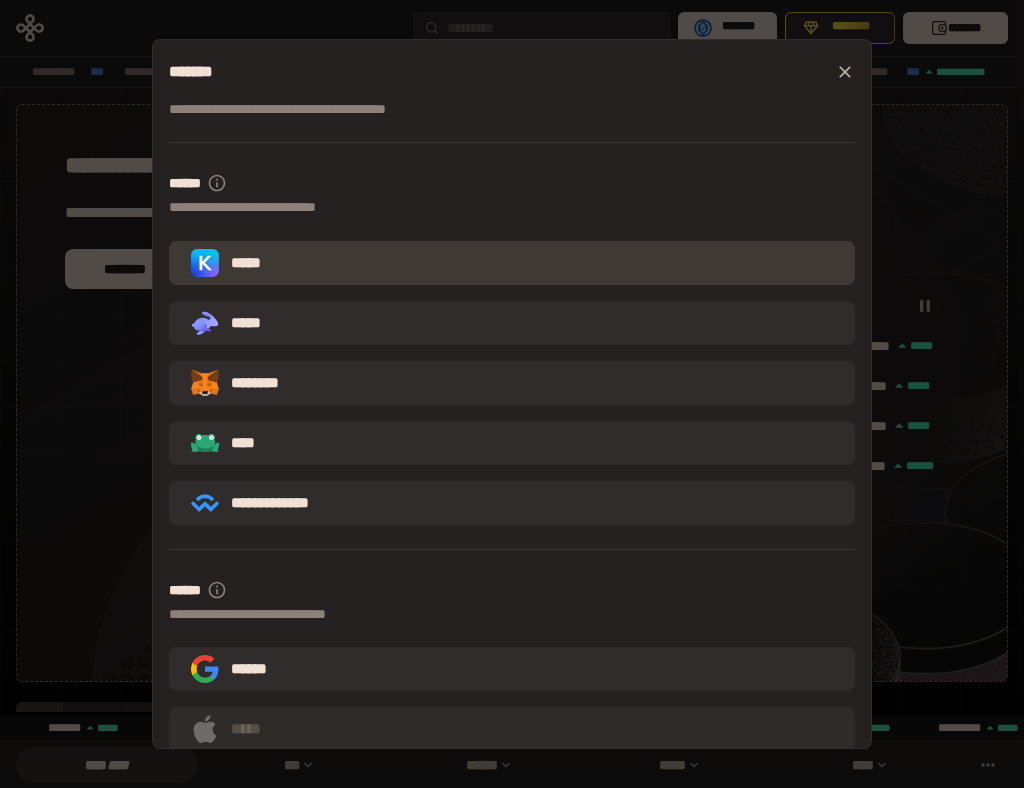 click on "*****" at bounding box center [512, 263] 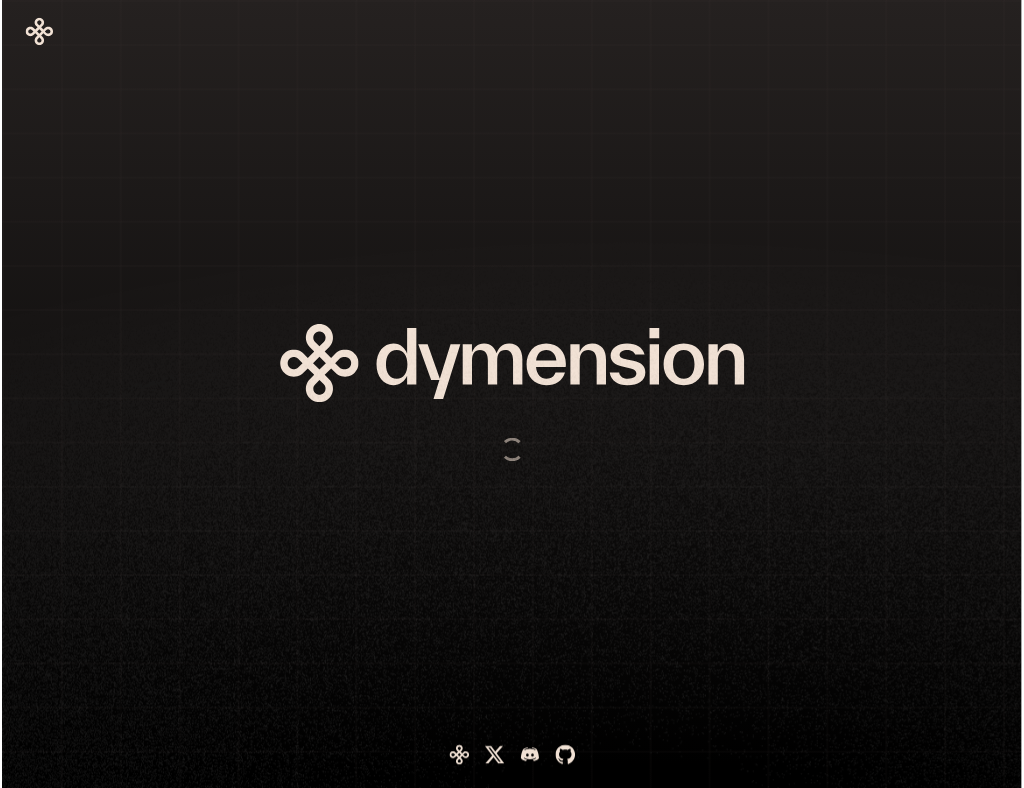 scroll, scrollTop: 0, scrollLeft: 0, axis: both 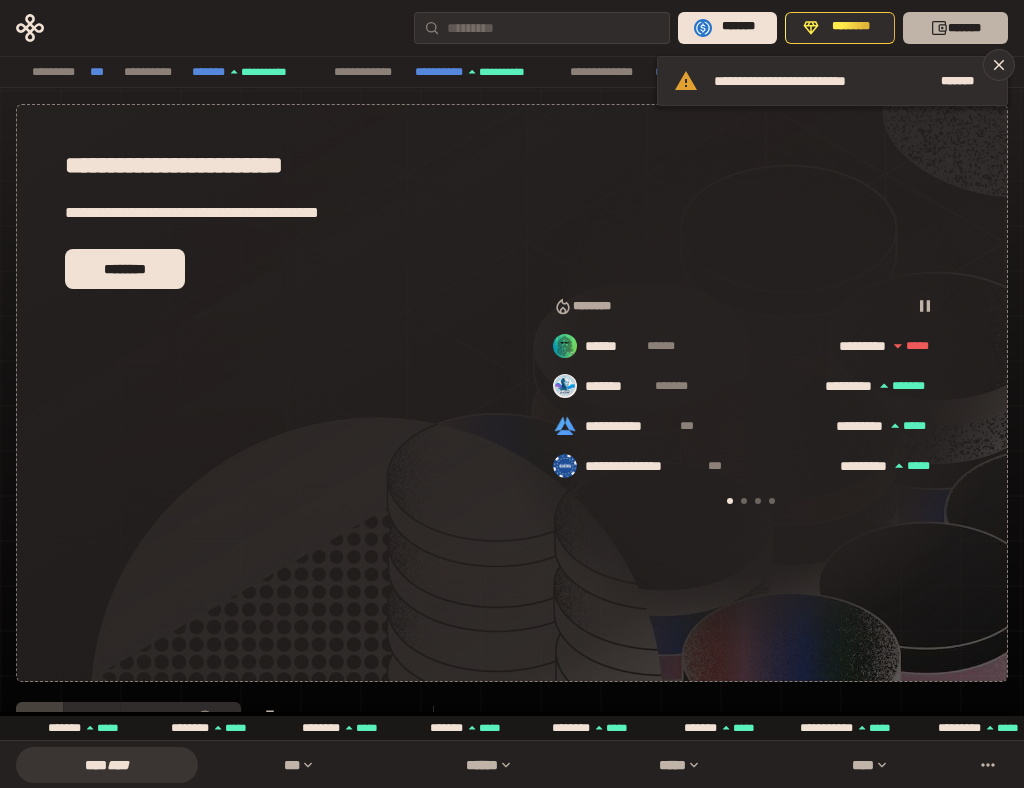 click on "*******" at bounding box center [955, 28] 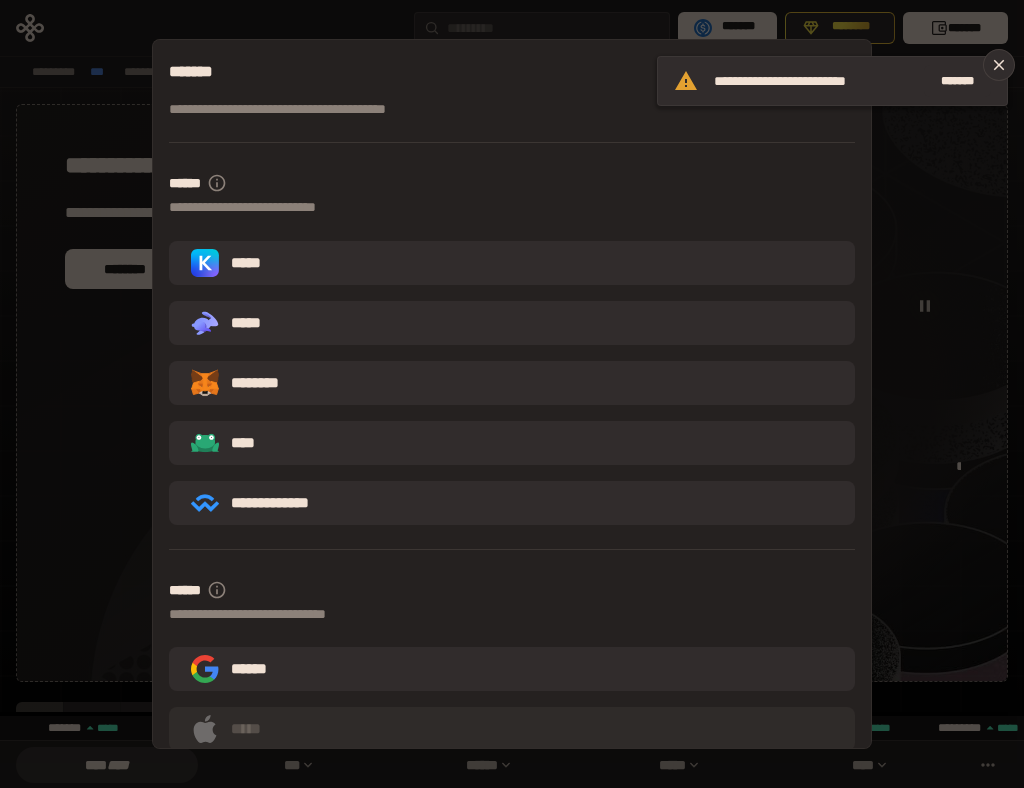 scroll, scrollTop: 0, scrollLeft: 436, axis: horizontal 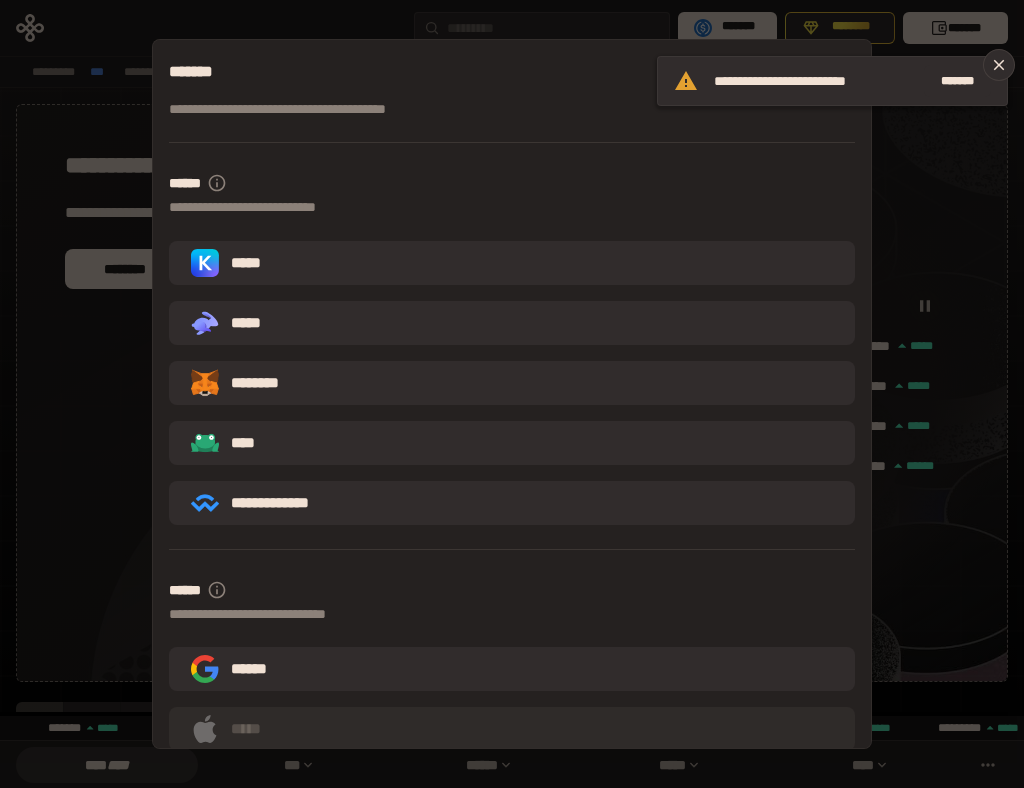 click on "*****" at bounding box center (512, 263) 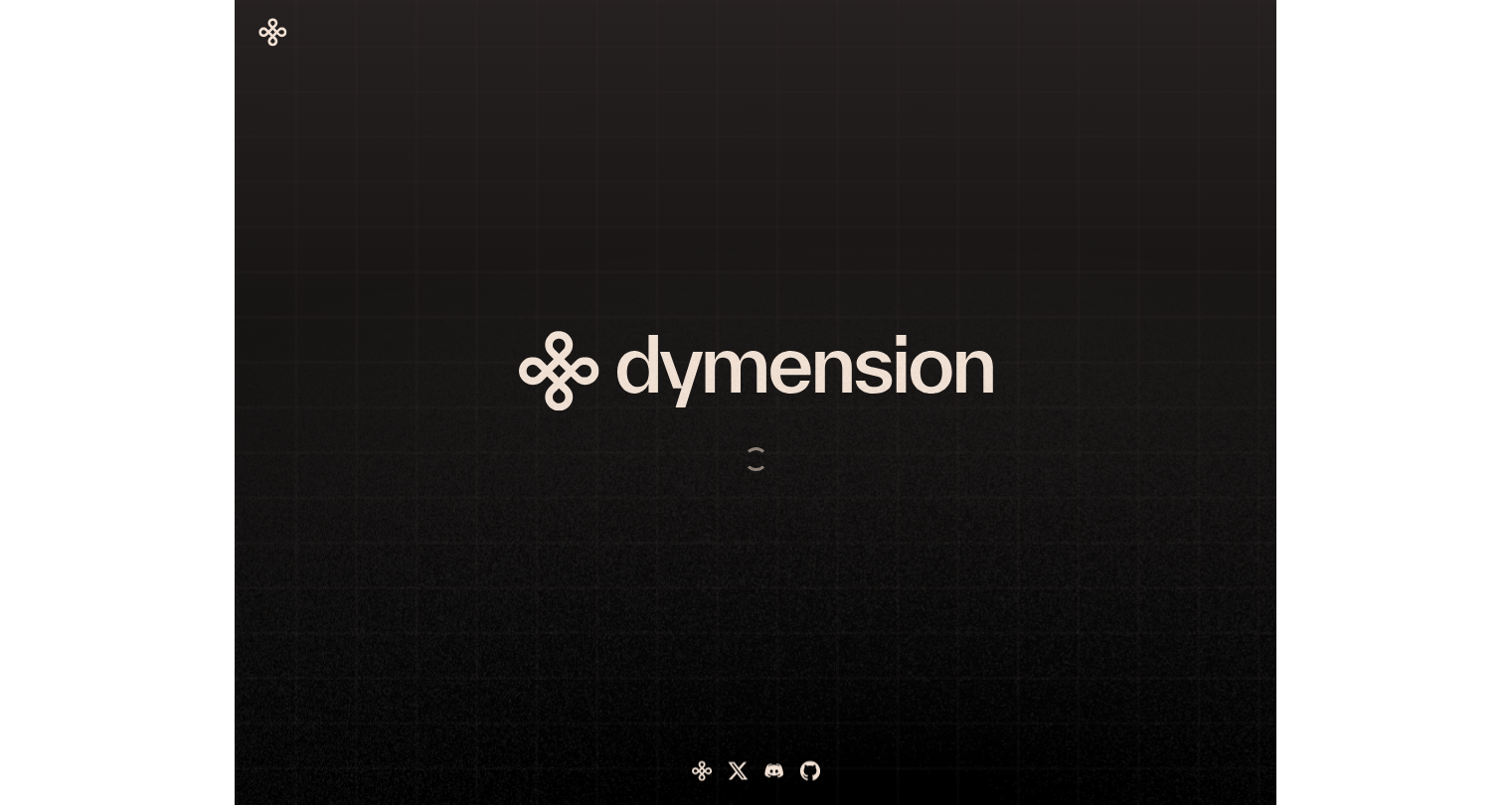 scroll, scrollTop: 0, scrollLeft: 0, axis: both 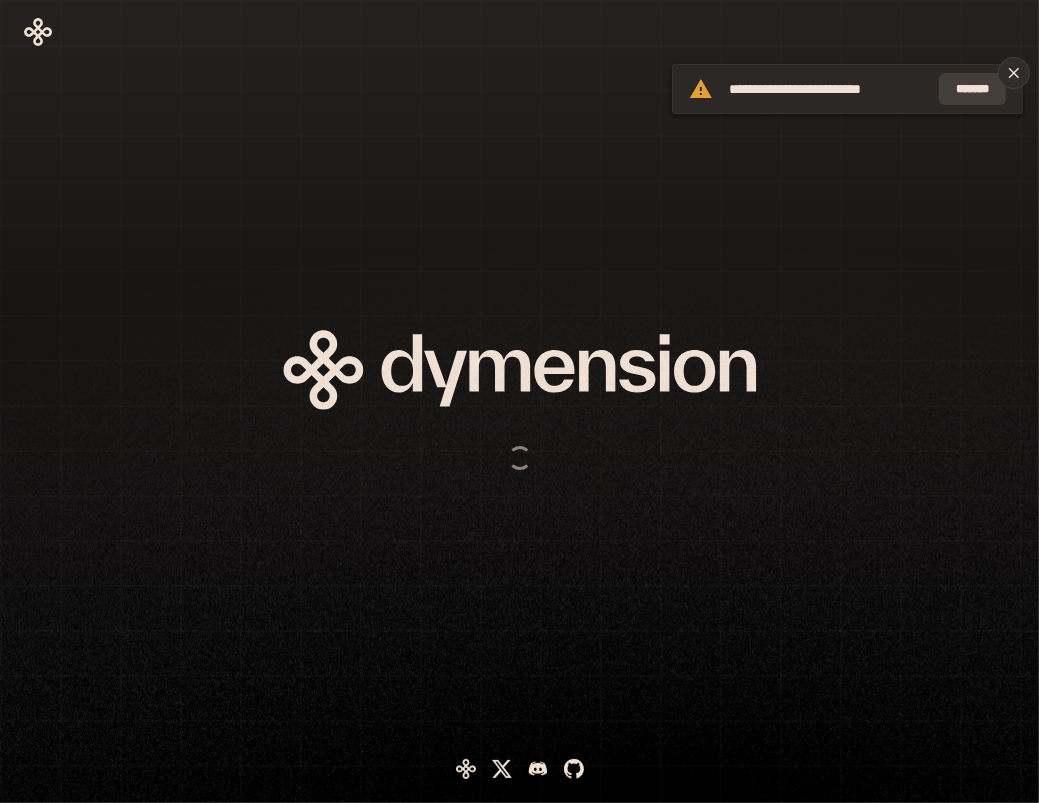 click on "*******" at bounding box center (972, 89) 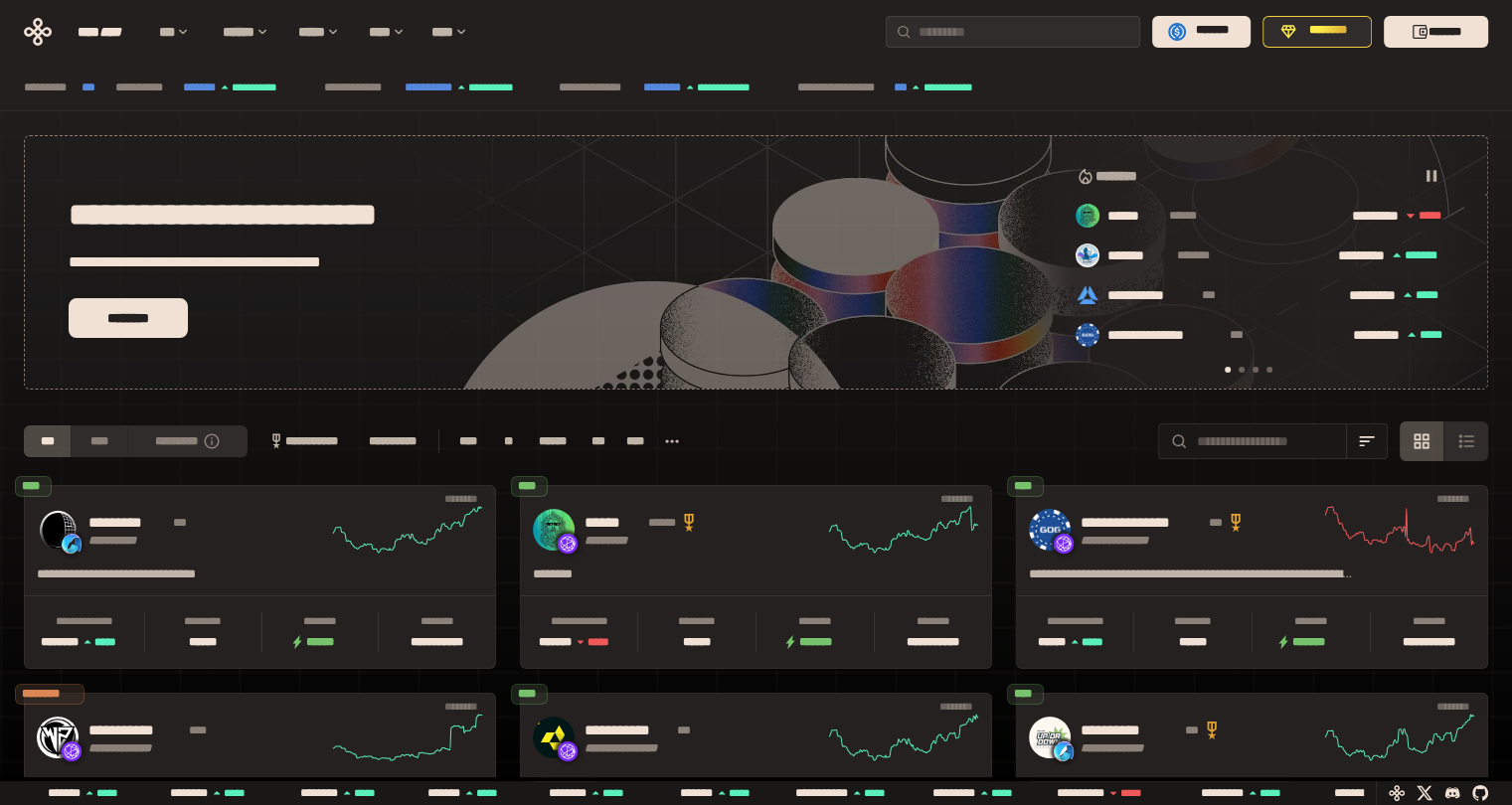 scroll, scrollTop: 0, scrollLeft: 16, axis: horizontal 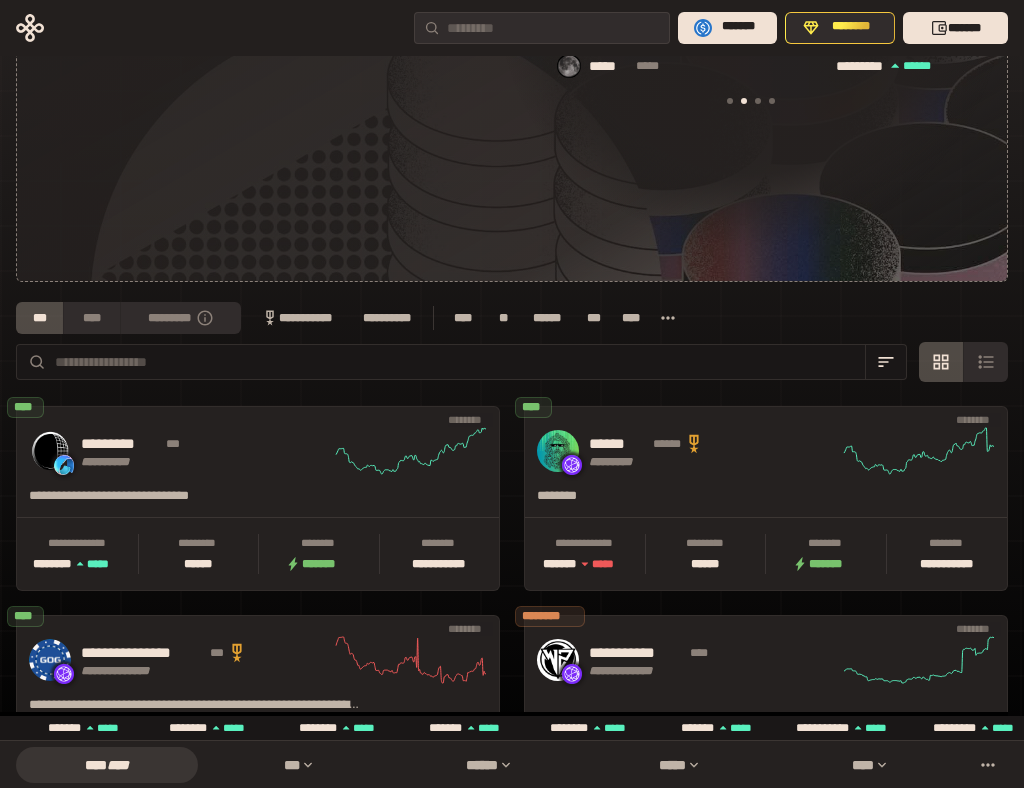 click on "**********" at bounding box center (0, 0) 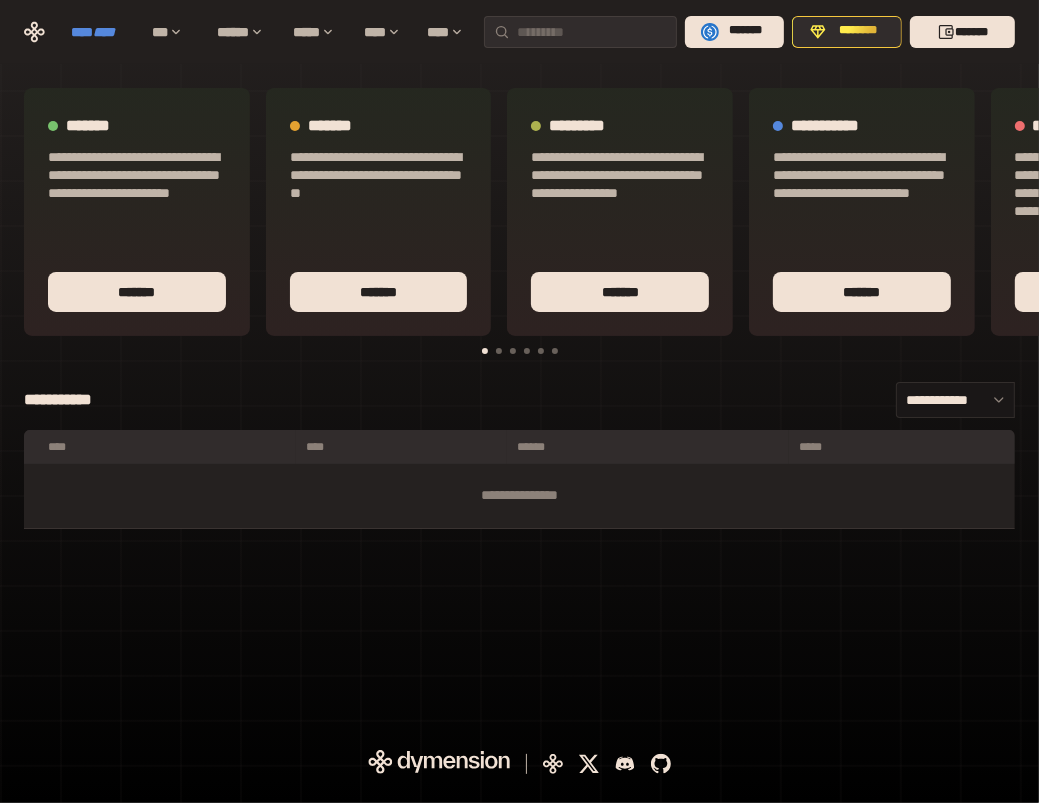 click on "****" at bounding box center [104, 32] 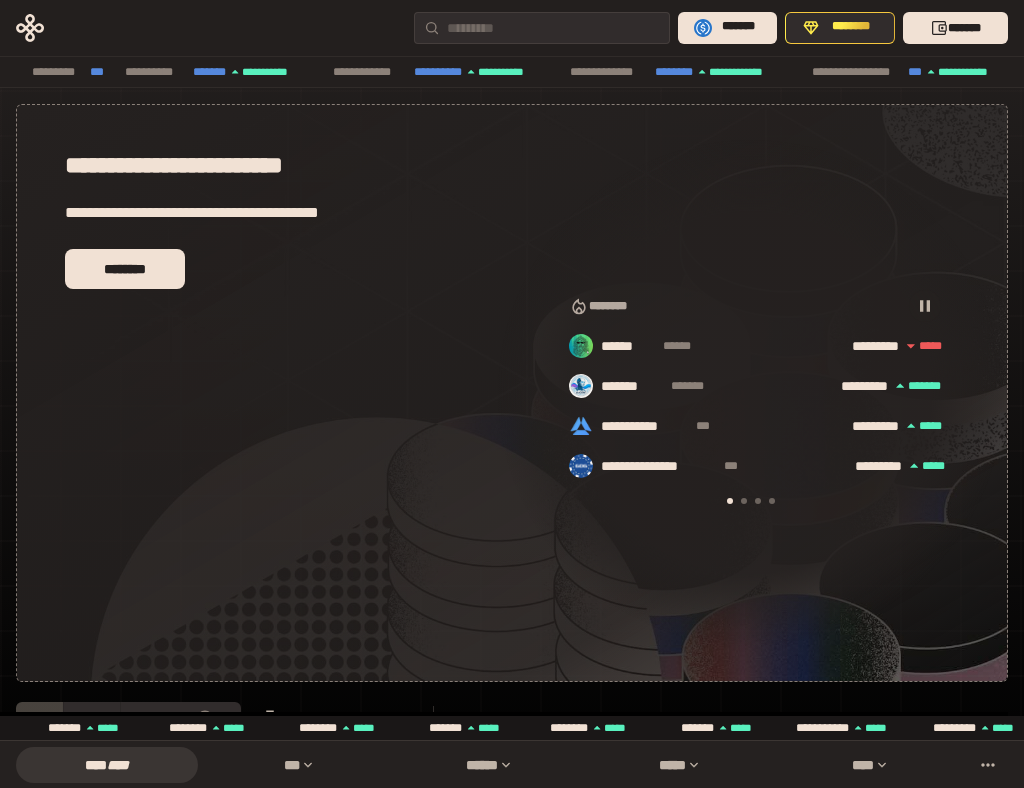 scroll, scrollTop: 0, scrollLeft: 16, axis: horizontal 